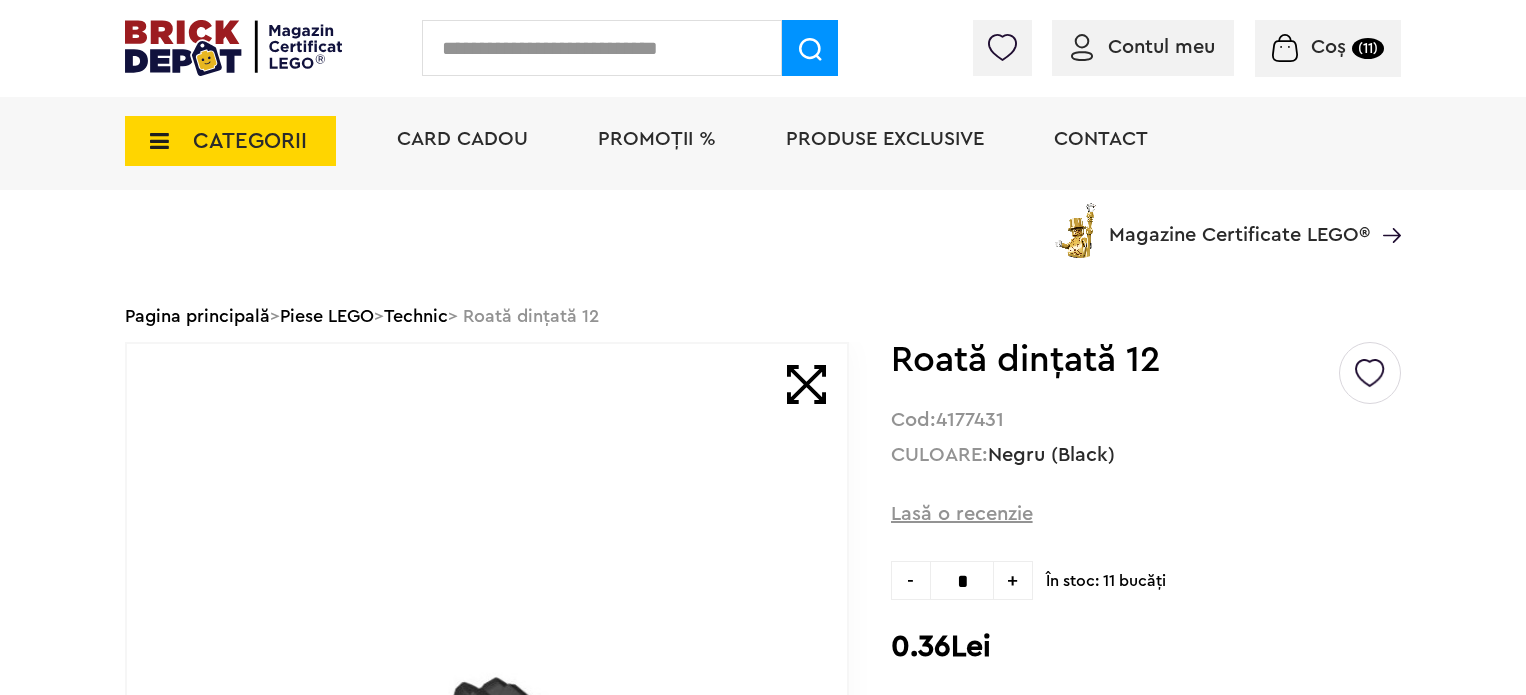 scroll, scrollTop: 300, scrollLeft: 0, axis: vertical 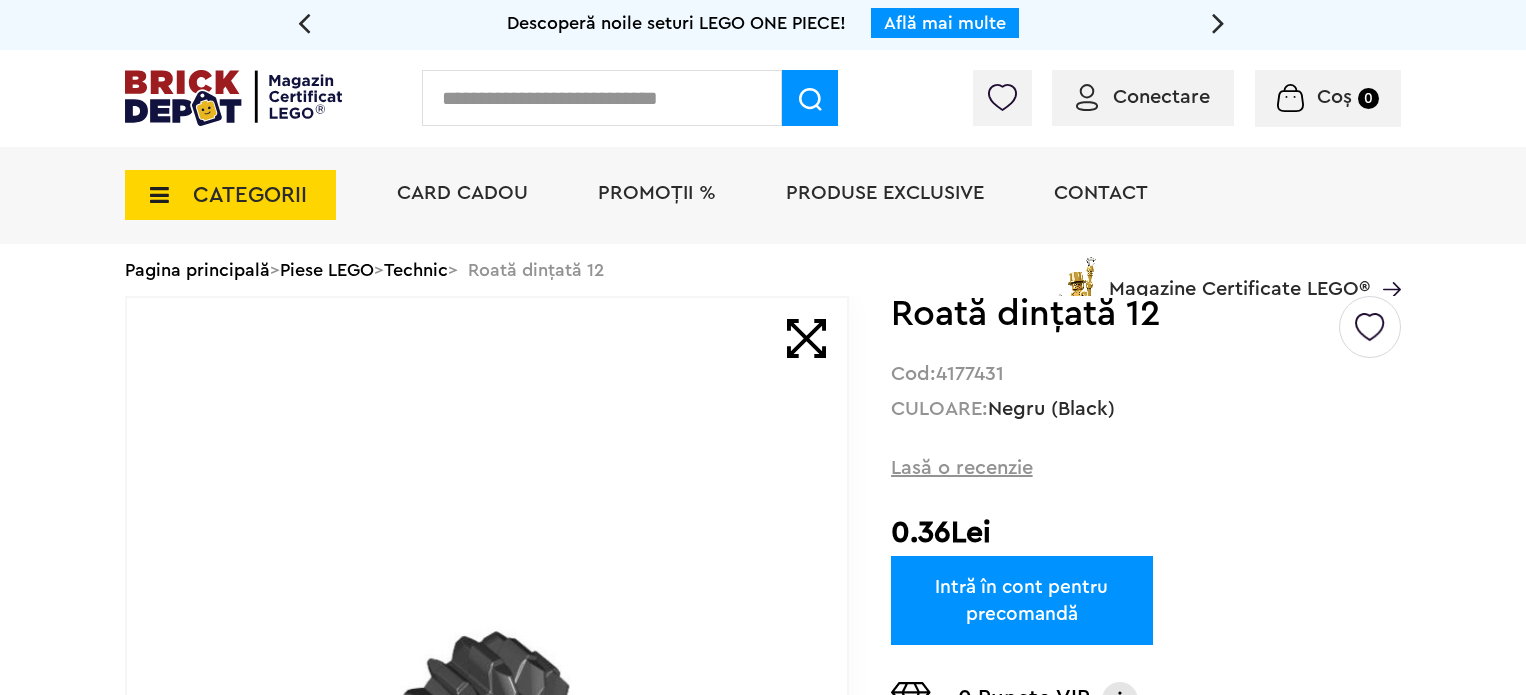 click on "Conectare
Coș   0" at bounding box center (763, 98) 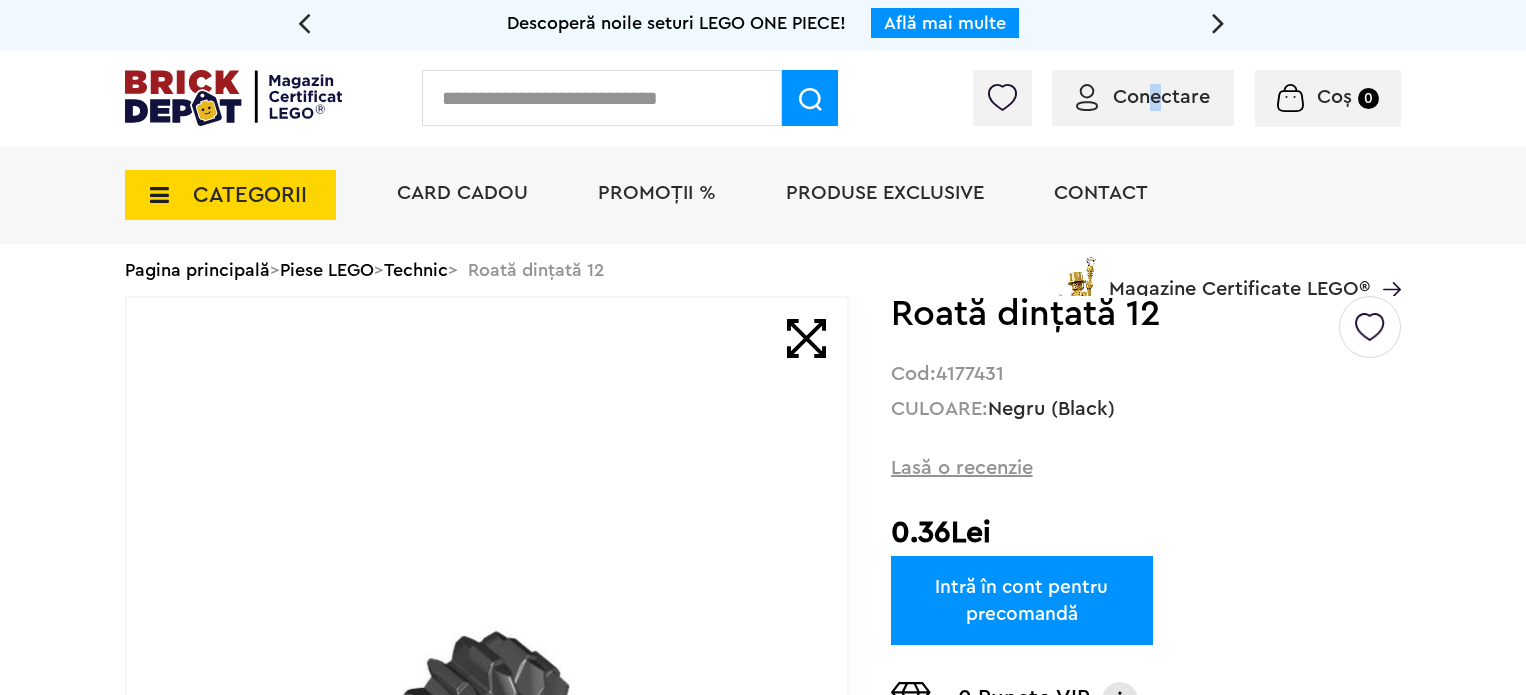 click on "Conectare" at bounding box center (1161, 97) 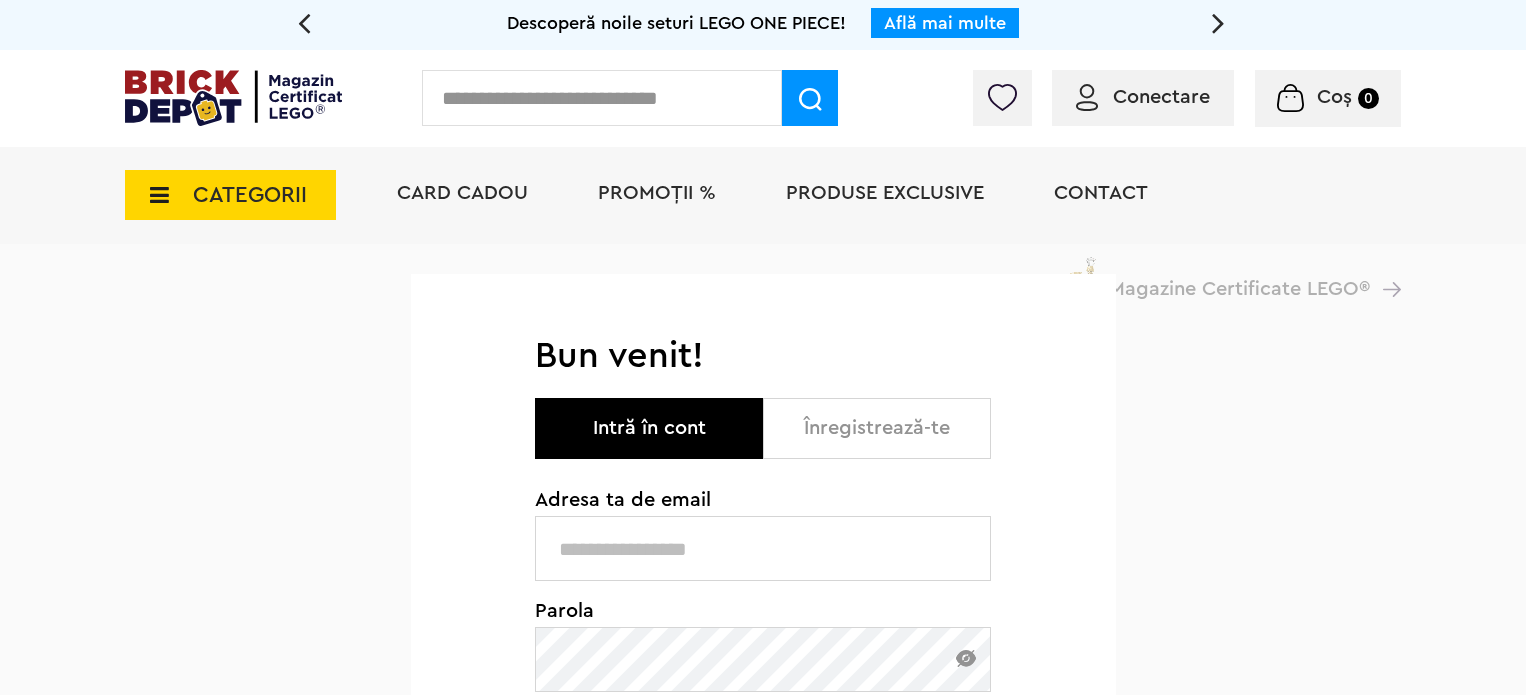 scroll, scrollTop: 0, scrollLeft: 0, axis: both 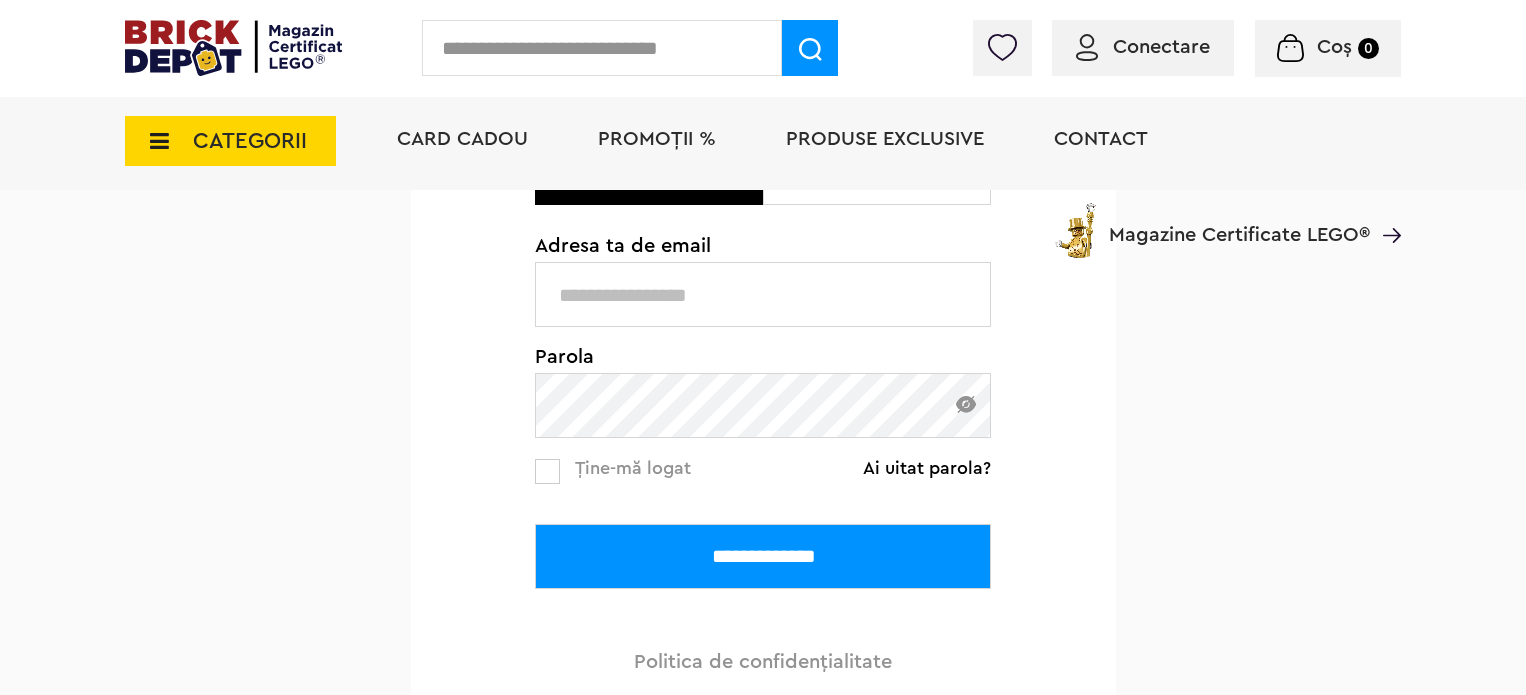 type on "**********" 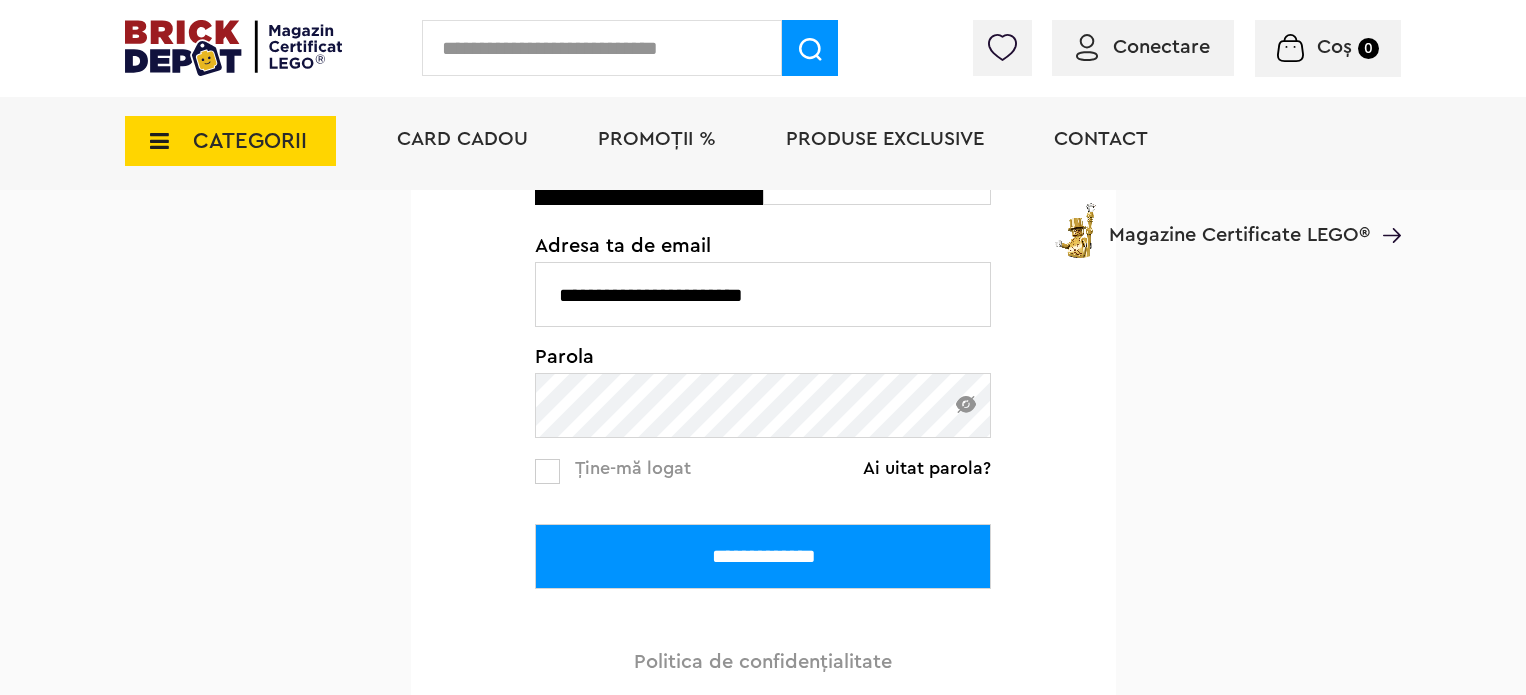 click on "**********" at bounding box center [763, 556] 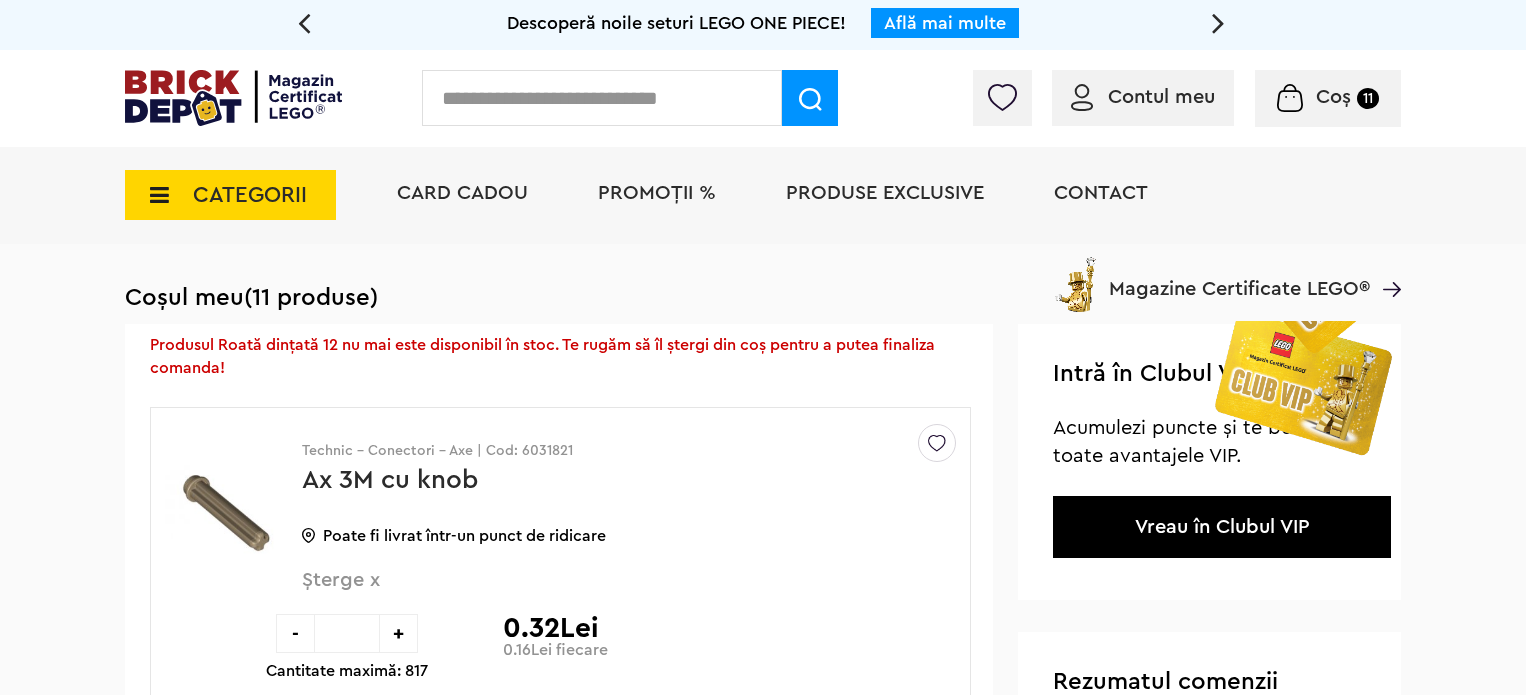 scroll, scrollTop: 0, scrollLeft: 0, axis: both 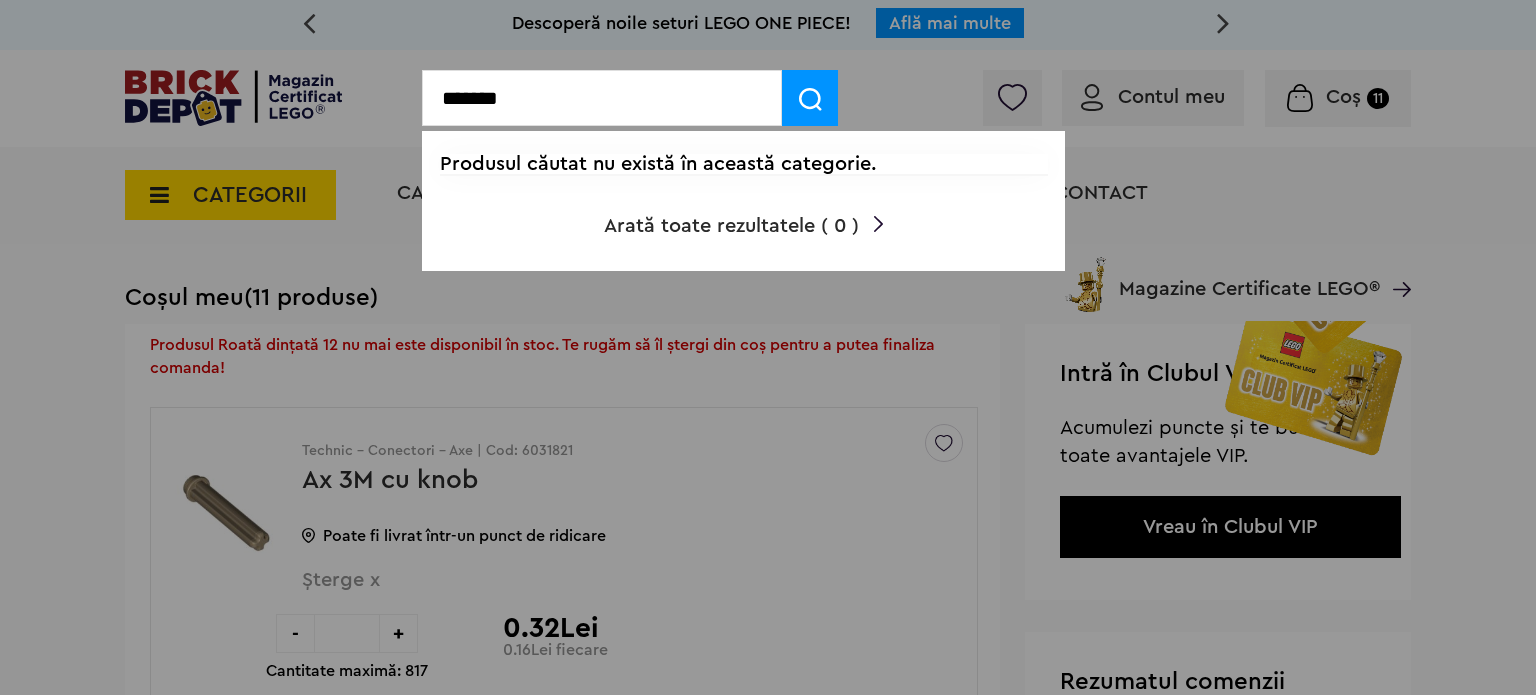 drag, startPoint x: 618, startPoint y: 105, endPoint x: 426, endPoint y: 101, distance: 192.04166 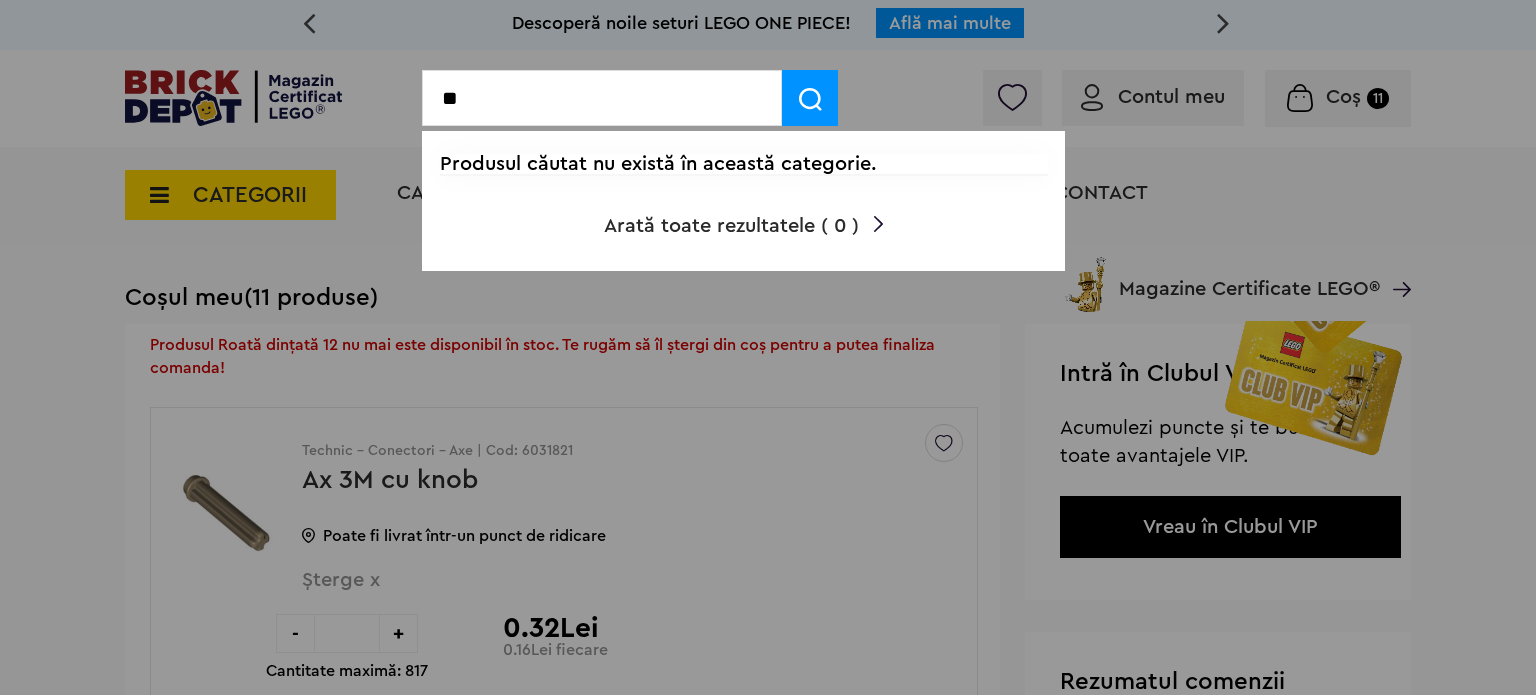 type on "*" 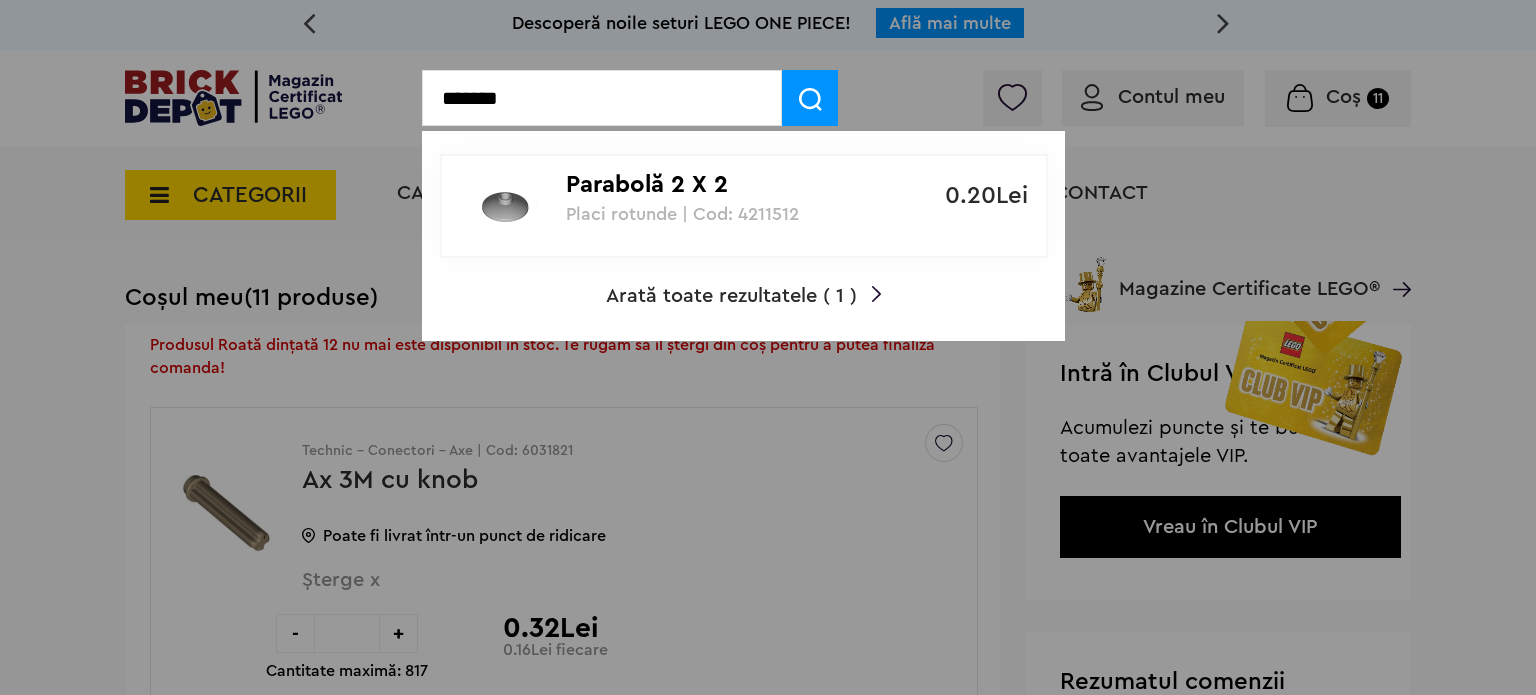 type on "*******" 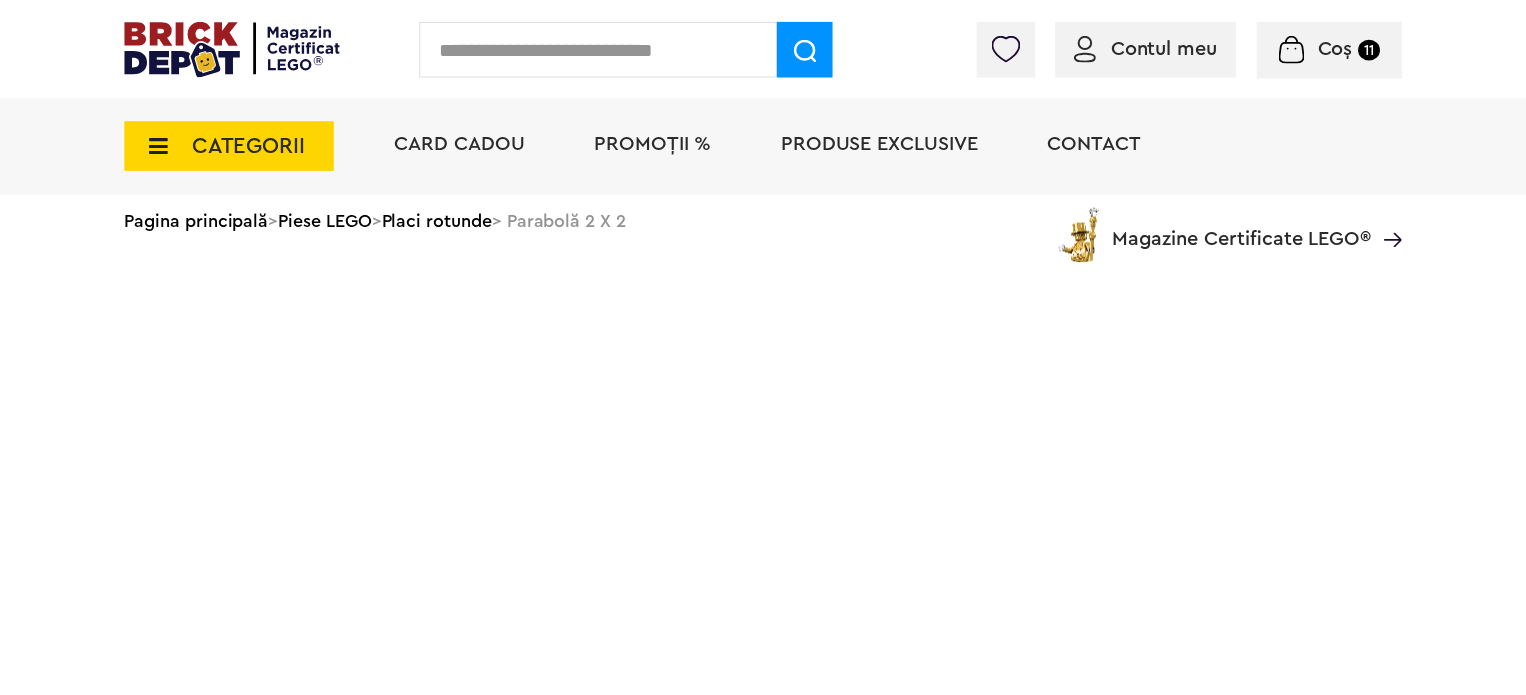 scroll, scrollTop: 0, scrollLeft: 0, axis: both 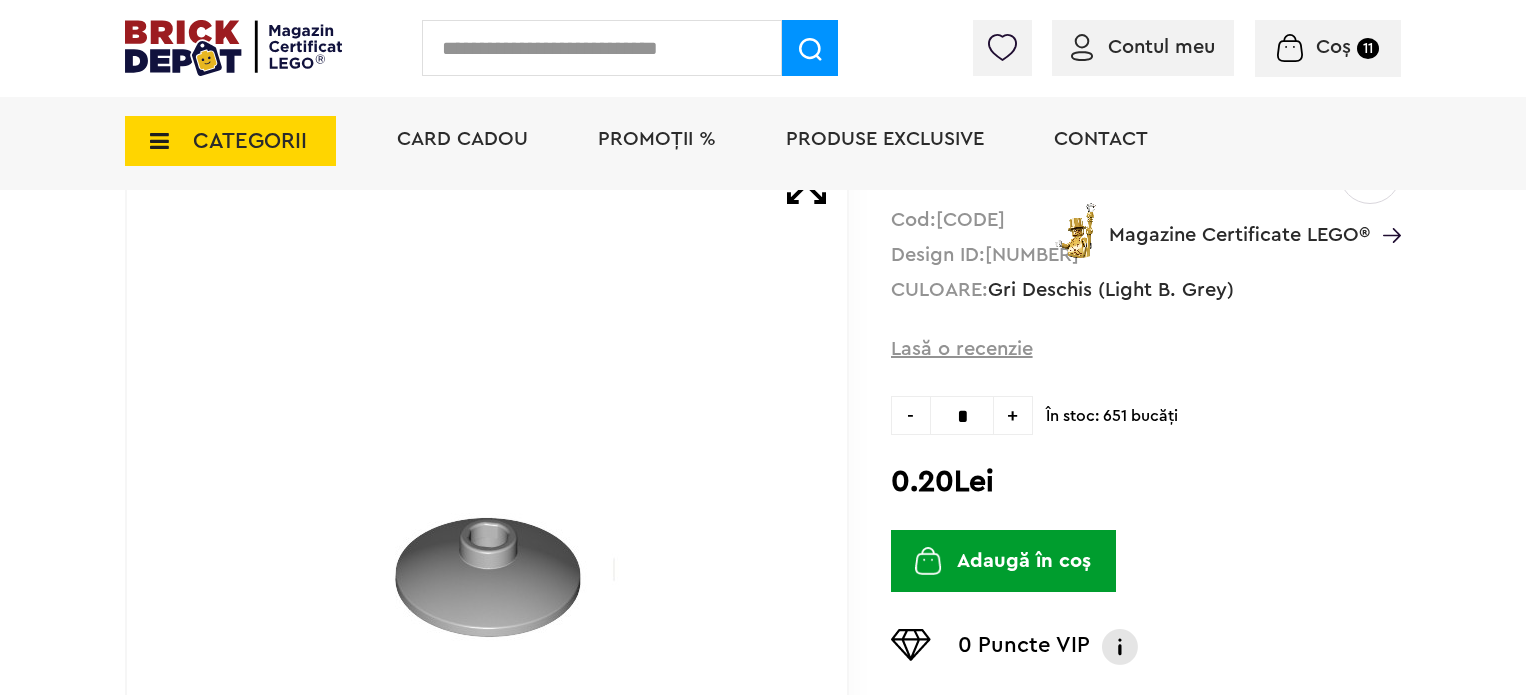 click on "+" at bounding box center [1013, 415] 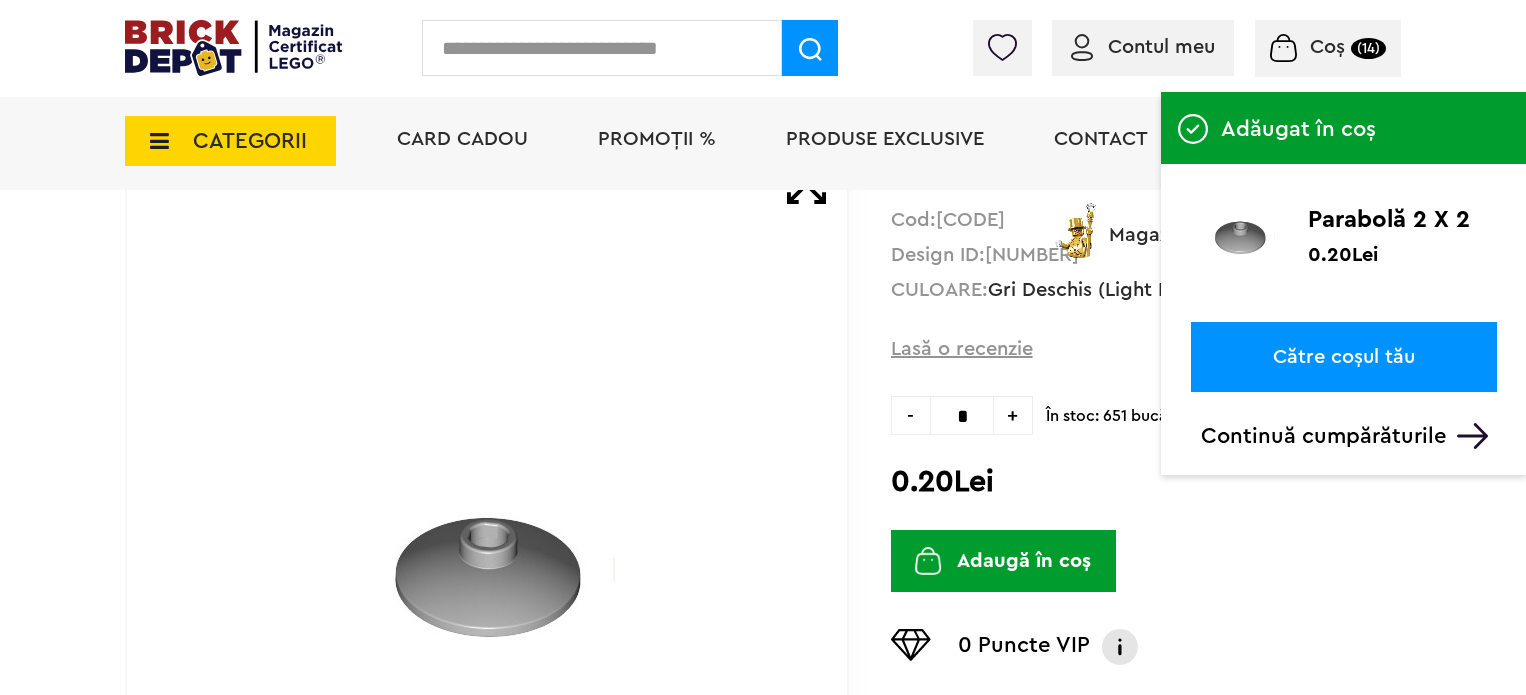 click at bounding box center (602, 48) 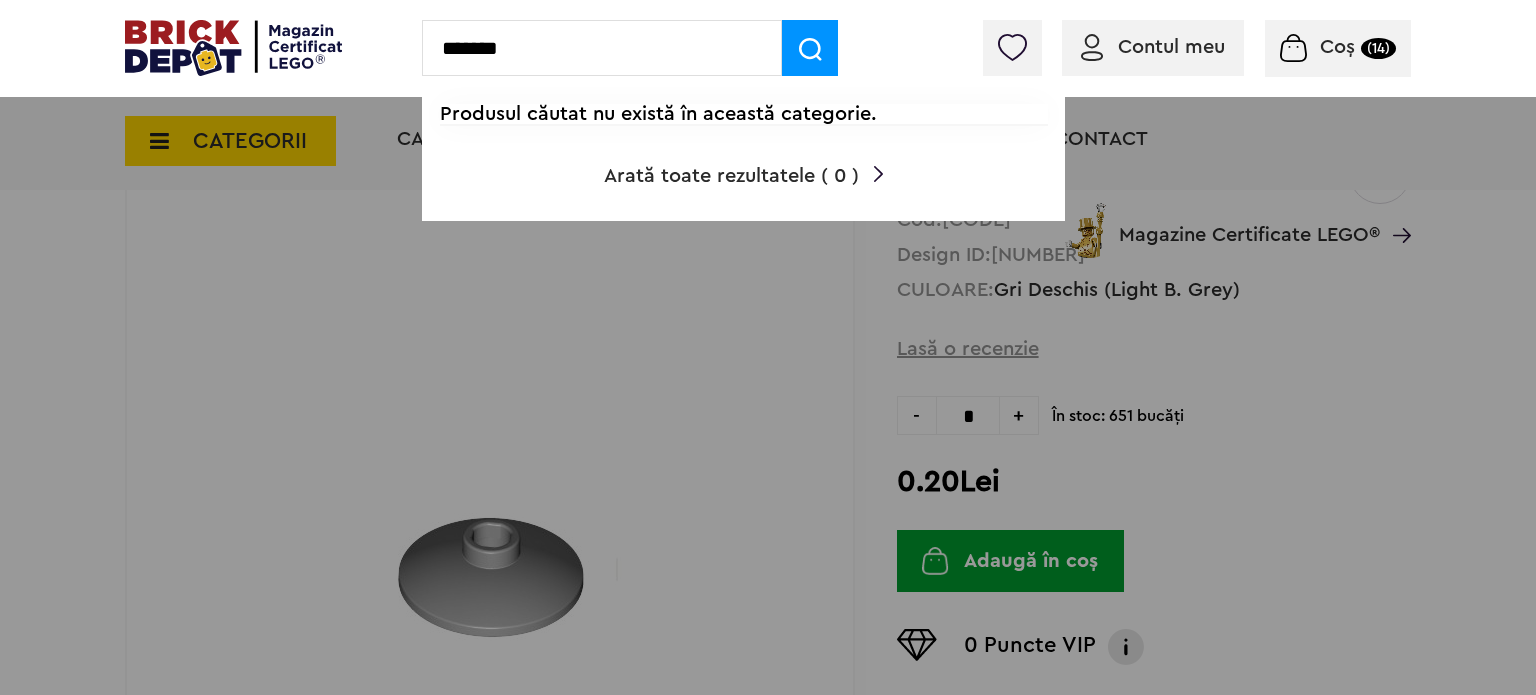 drag, startPoint x: 545, startPoint y: 51, endPoint x: 442, endPoint y: 37, distance: 103.947105 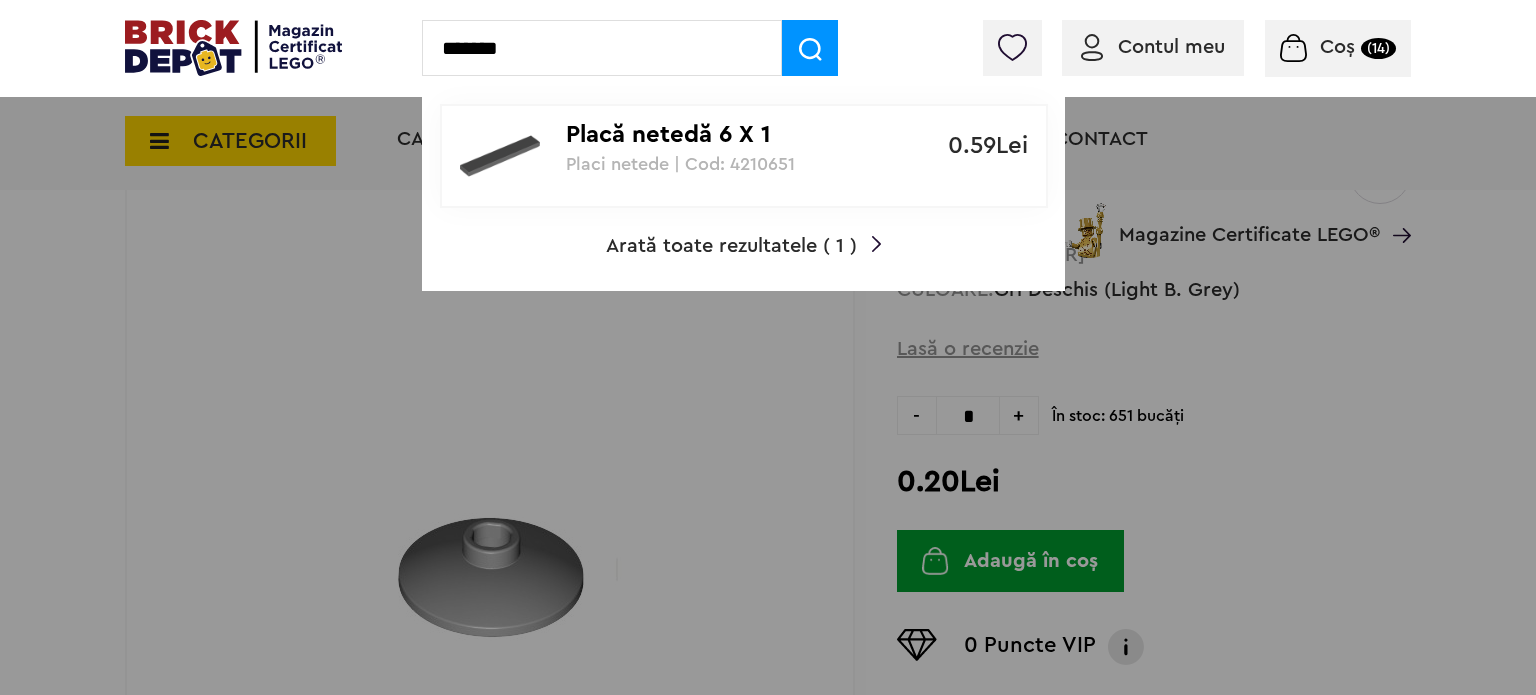 type on "*******" 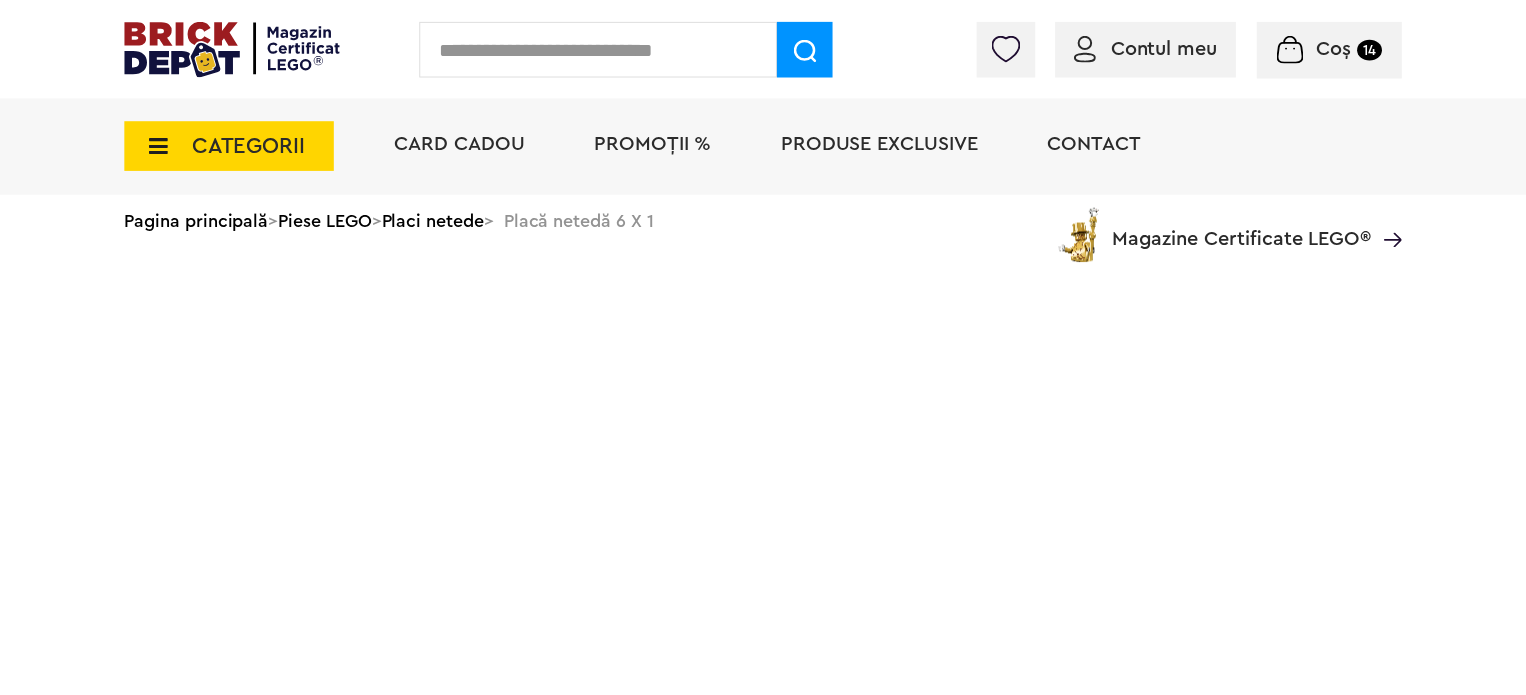 scroll, scrollTop: 0, scrollLeft: 0, axis: both 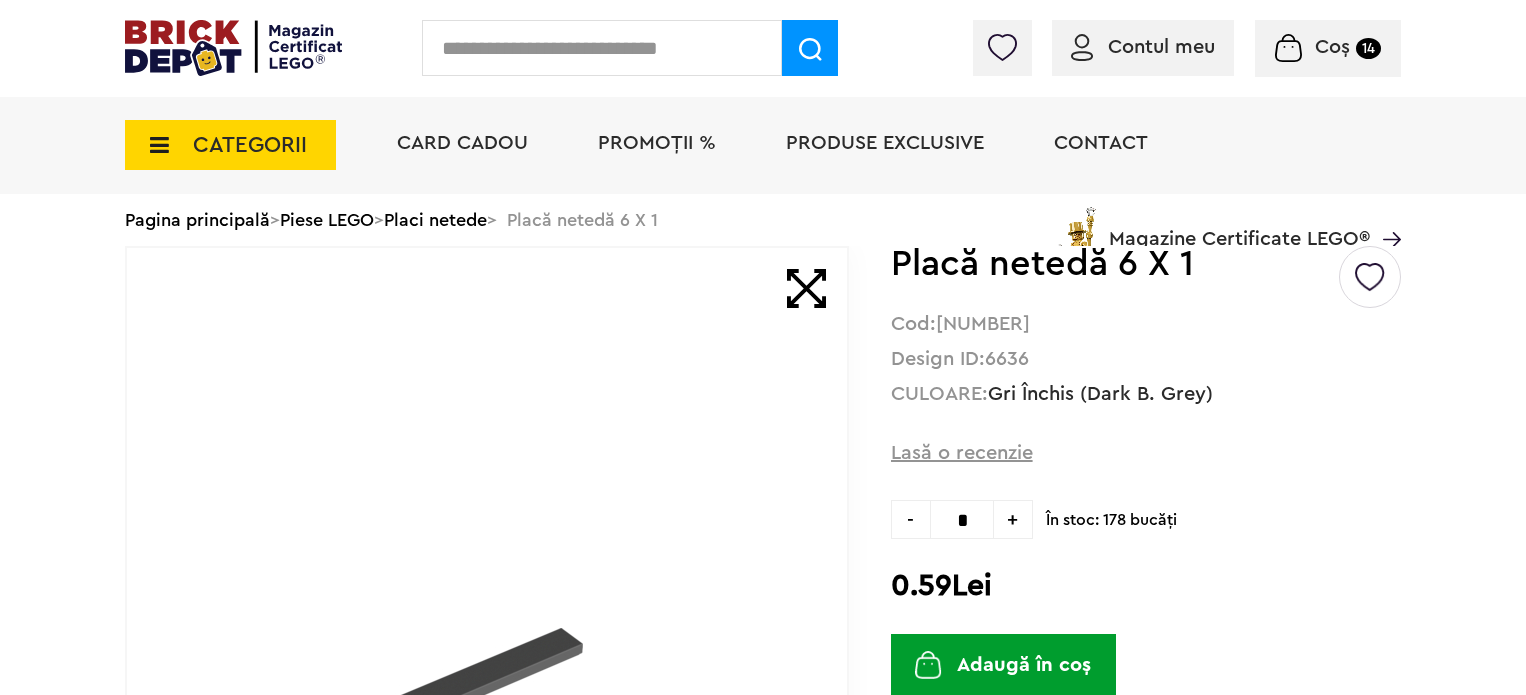 click on "+" at bounding box center [1013, 519] 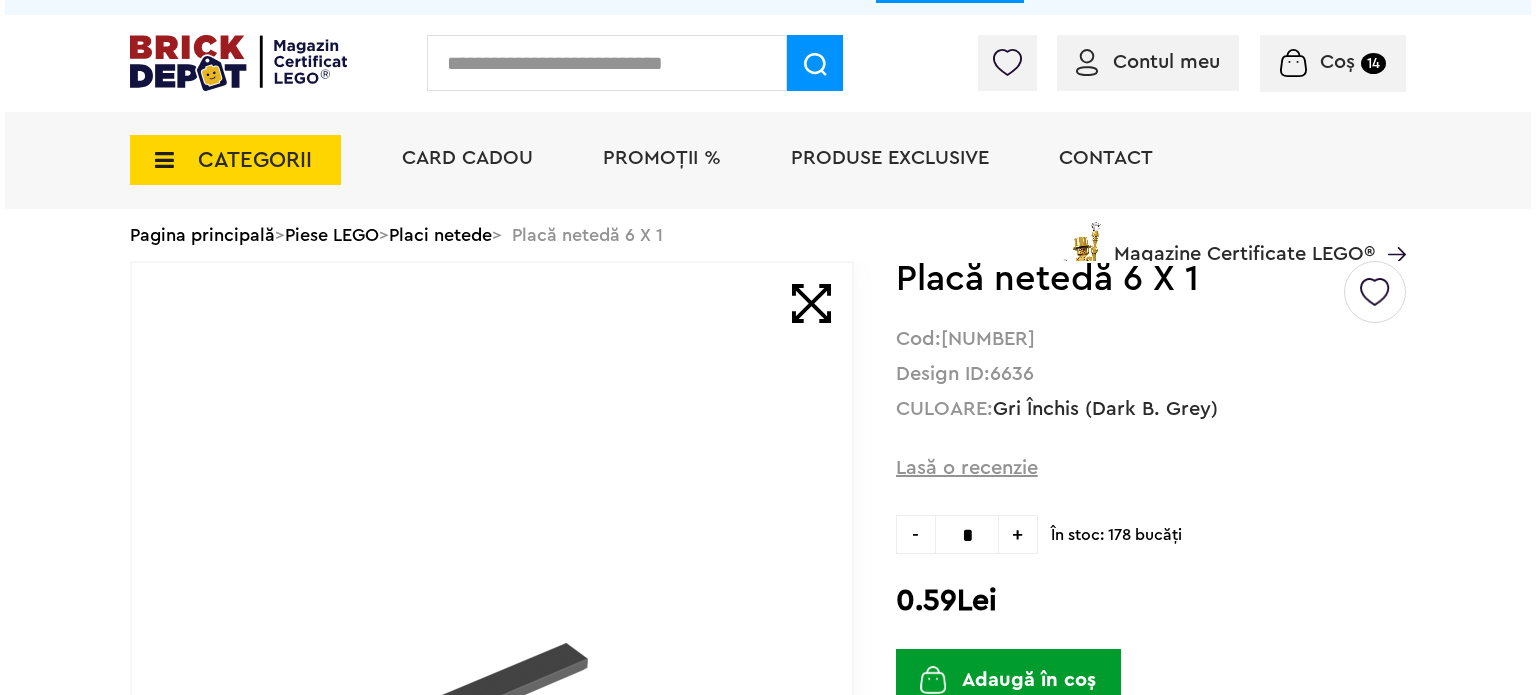 scroll, scrollTop: 200, scrollLeft: 0, axis: vertical 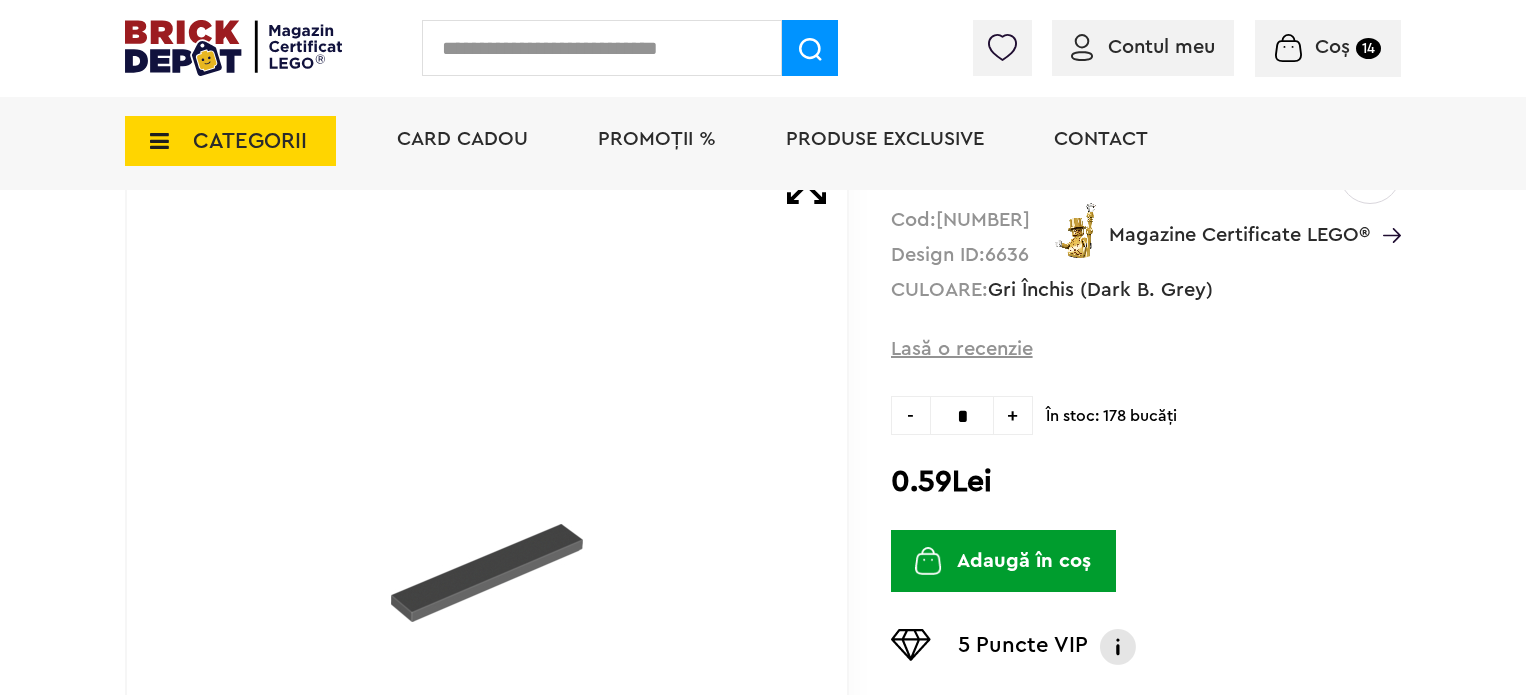click on "+" at bounding box center (1013, 415) 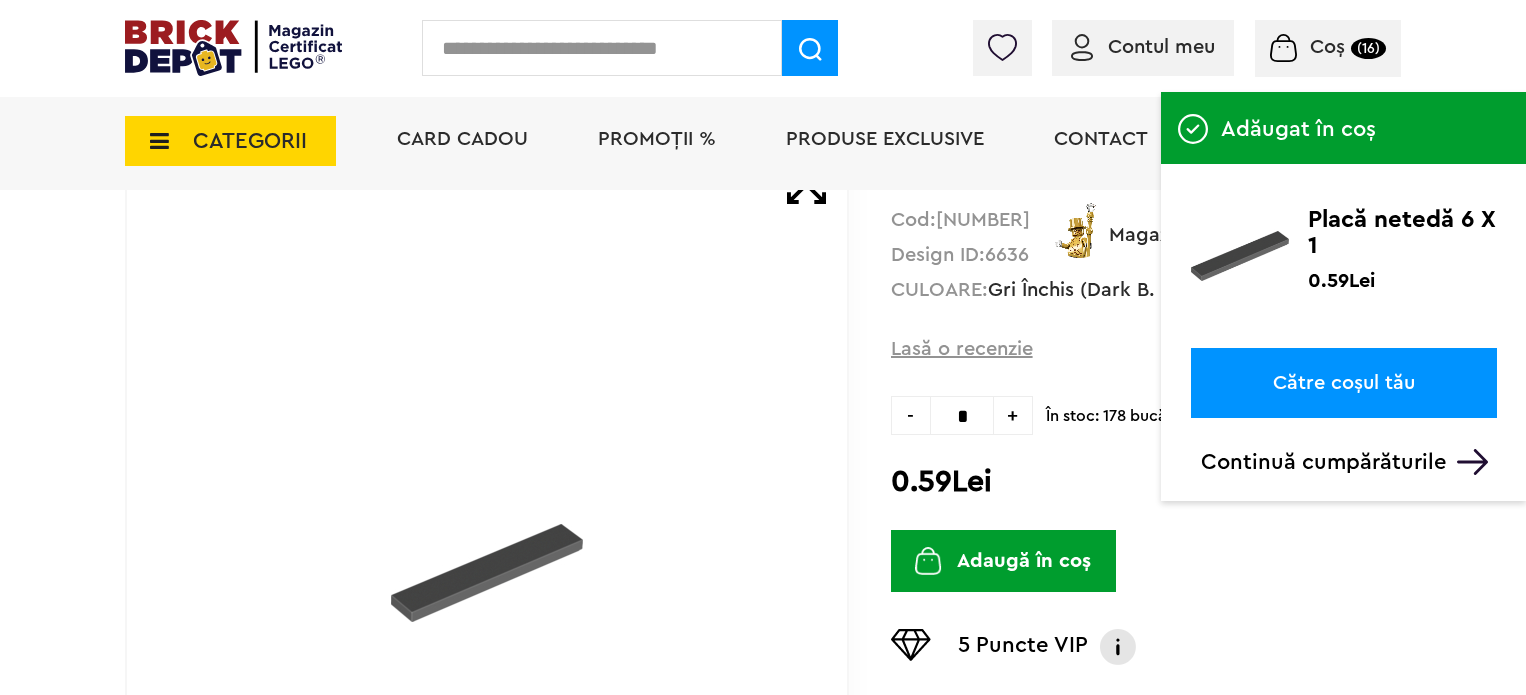 click on "Creează o listă nouă
Placă netedă 6 X 1
Cod:  [NUMBER]
Design ID:  [NUMBER]                    CULOARE:  Gri Închis (Dark B. Grey)
Lasă o recenzie
-
*
+
În stoc: [NUMBER] bucăţi
Adaugă în coș" at bounding box center (1146, 573) 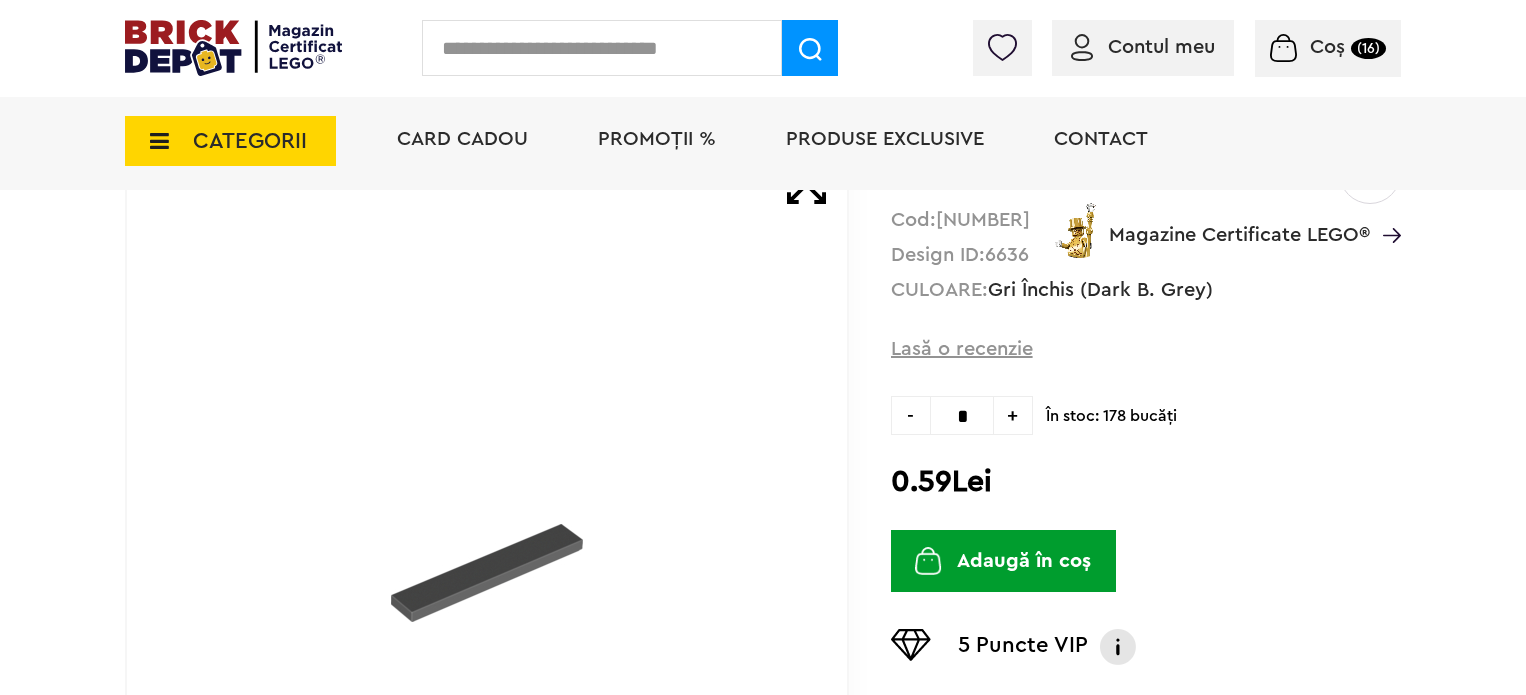 click at bounding box center (602, 48) 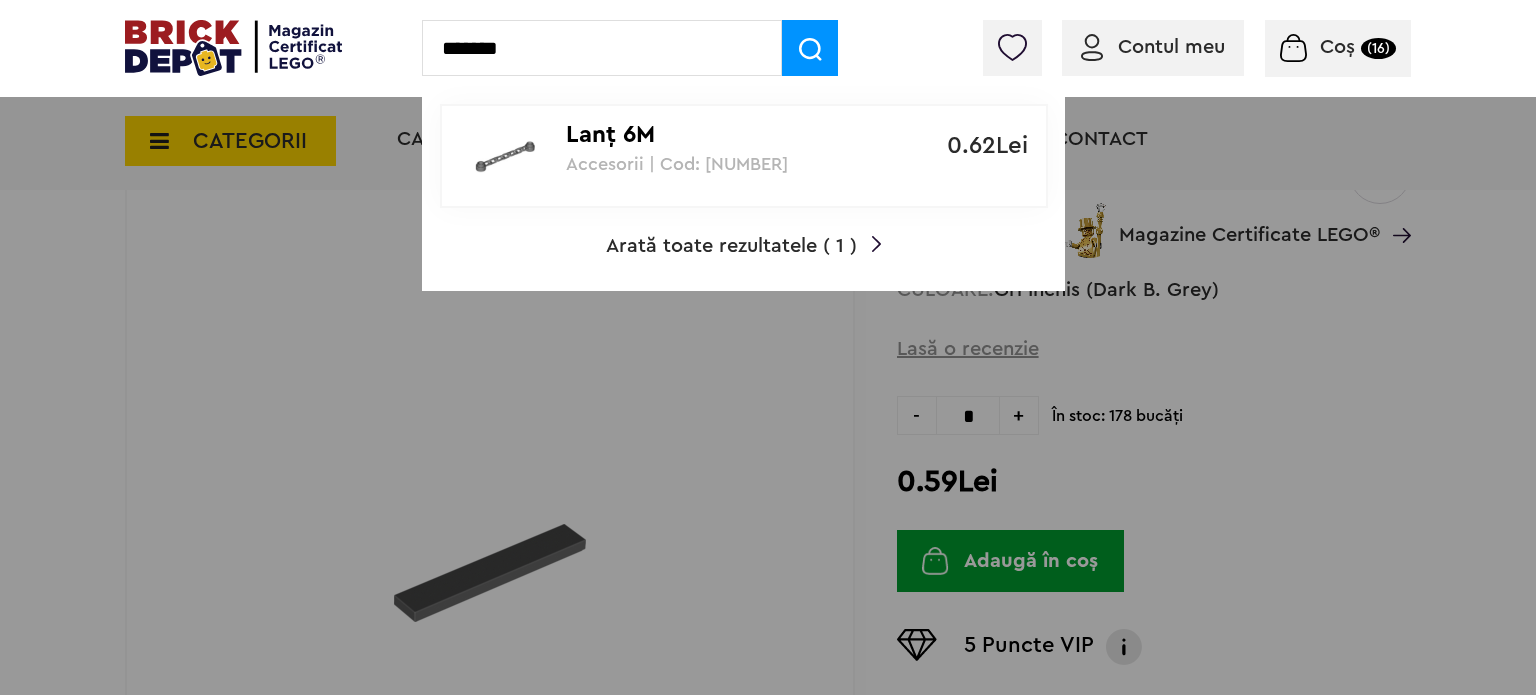 type on "*******" 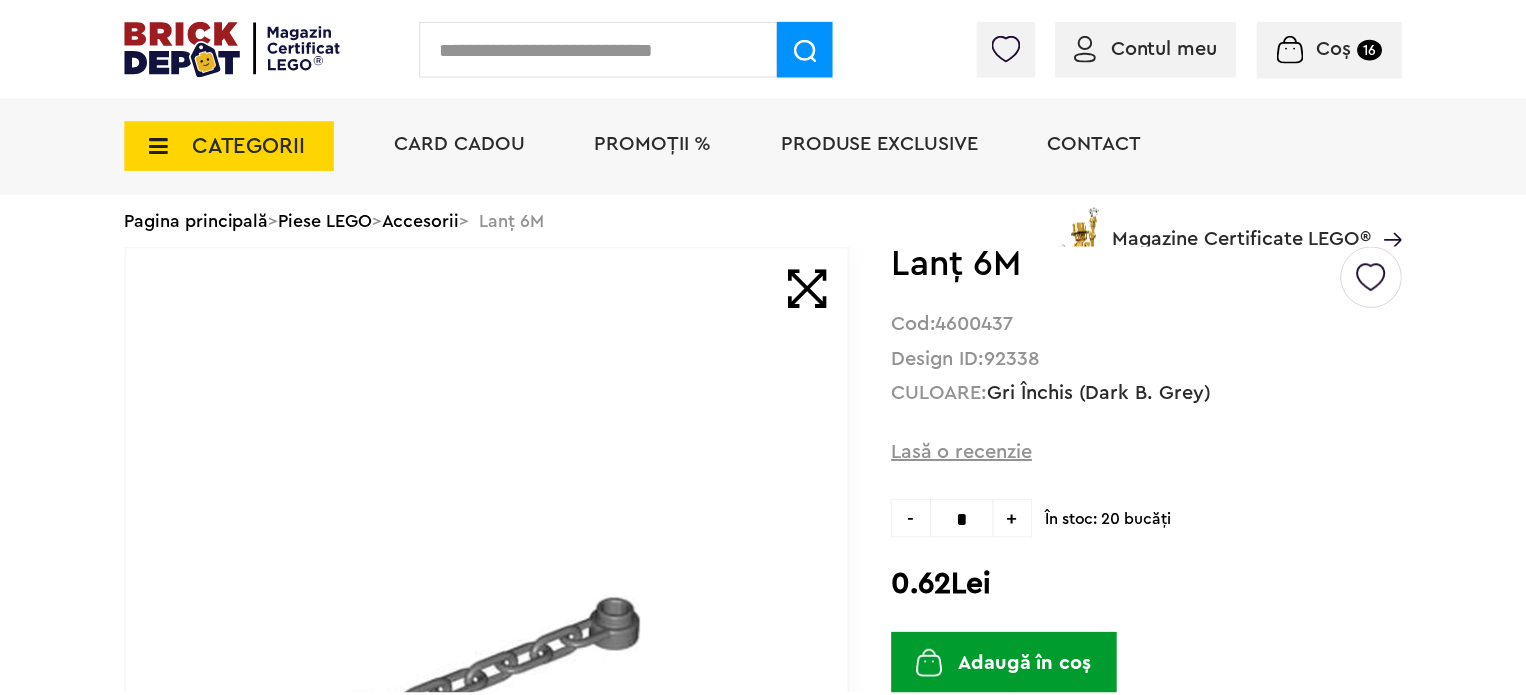 scroll, scrollTop: 0, scrollLeft: 0, axis: both 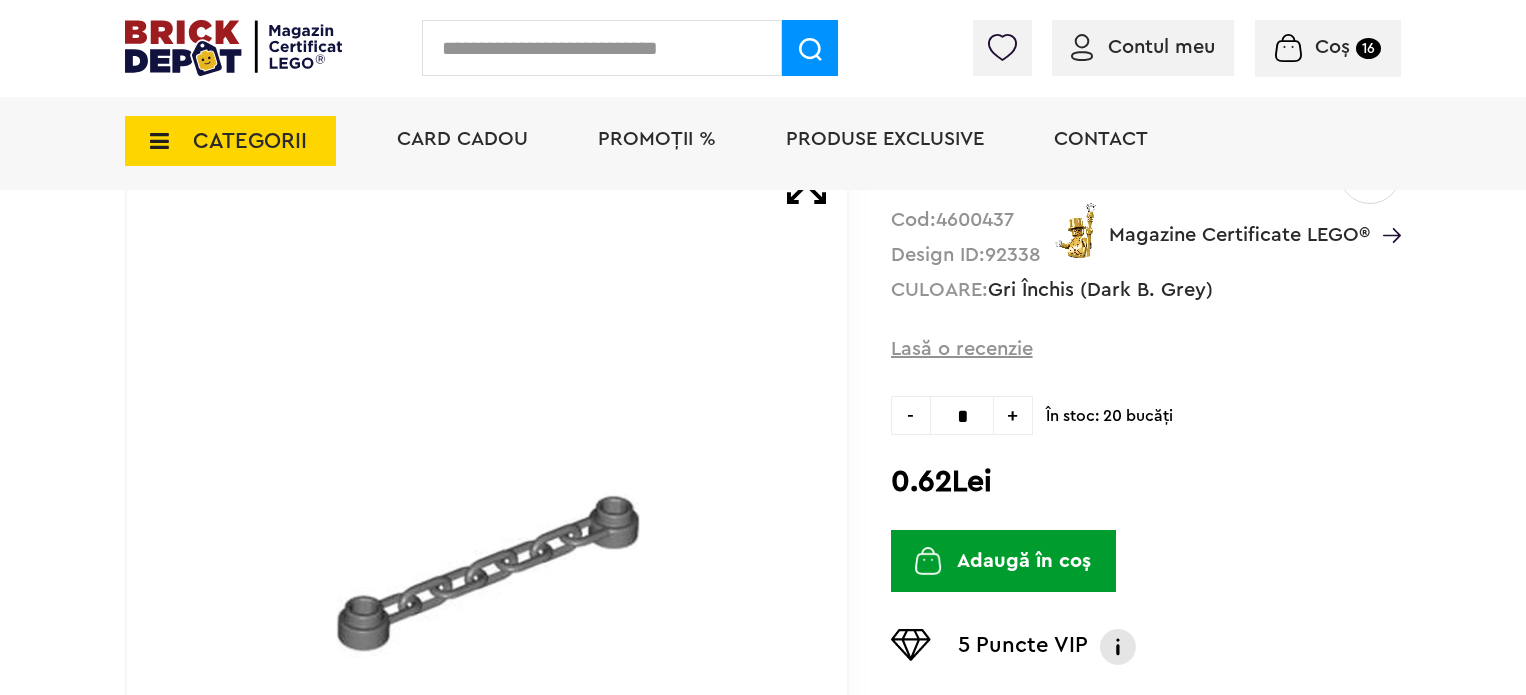drag, startPoint x: 1023, startPoint y: 423, endPoint x: 1026, endPoint y: 433, distance: 10.440307 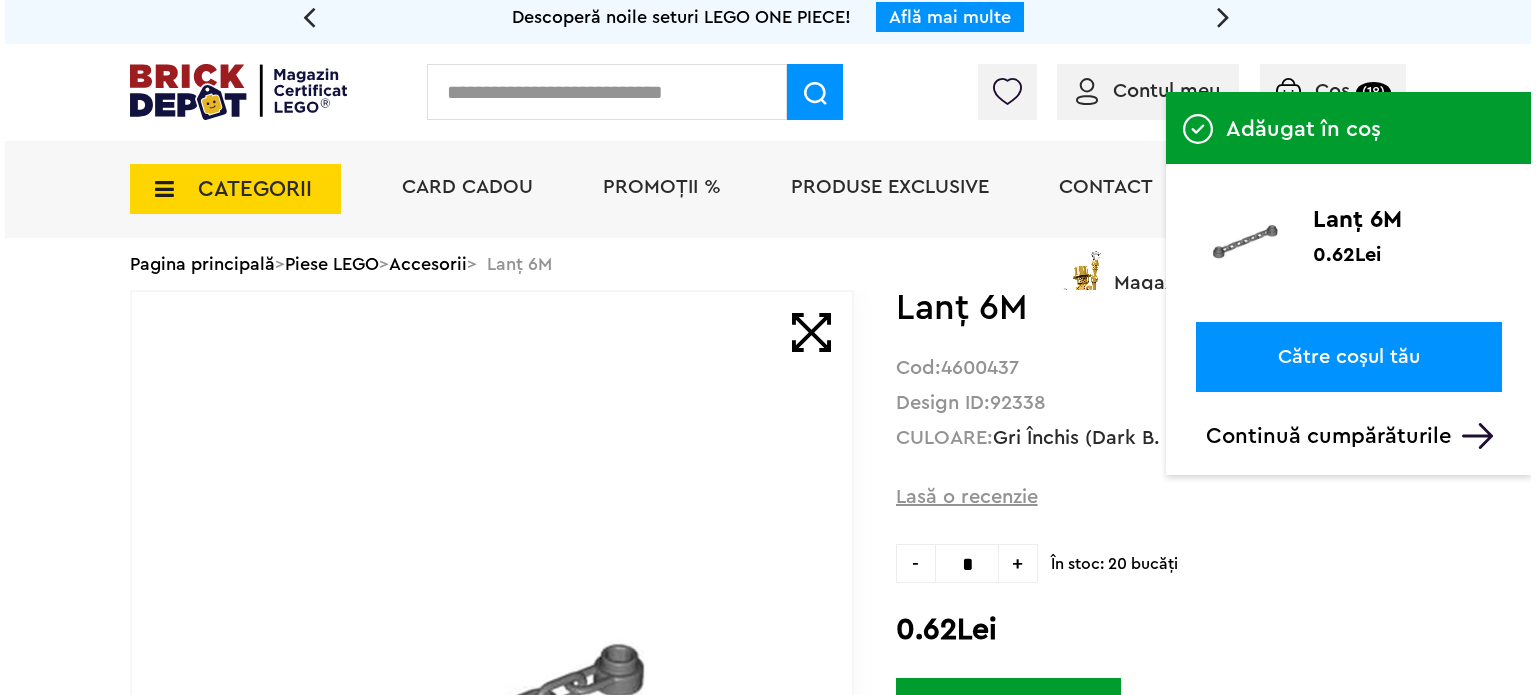 scroll, scrollTop: 0, scrollLeft: 0, axis: both 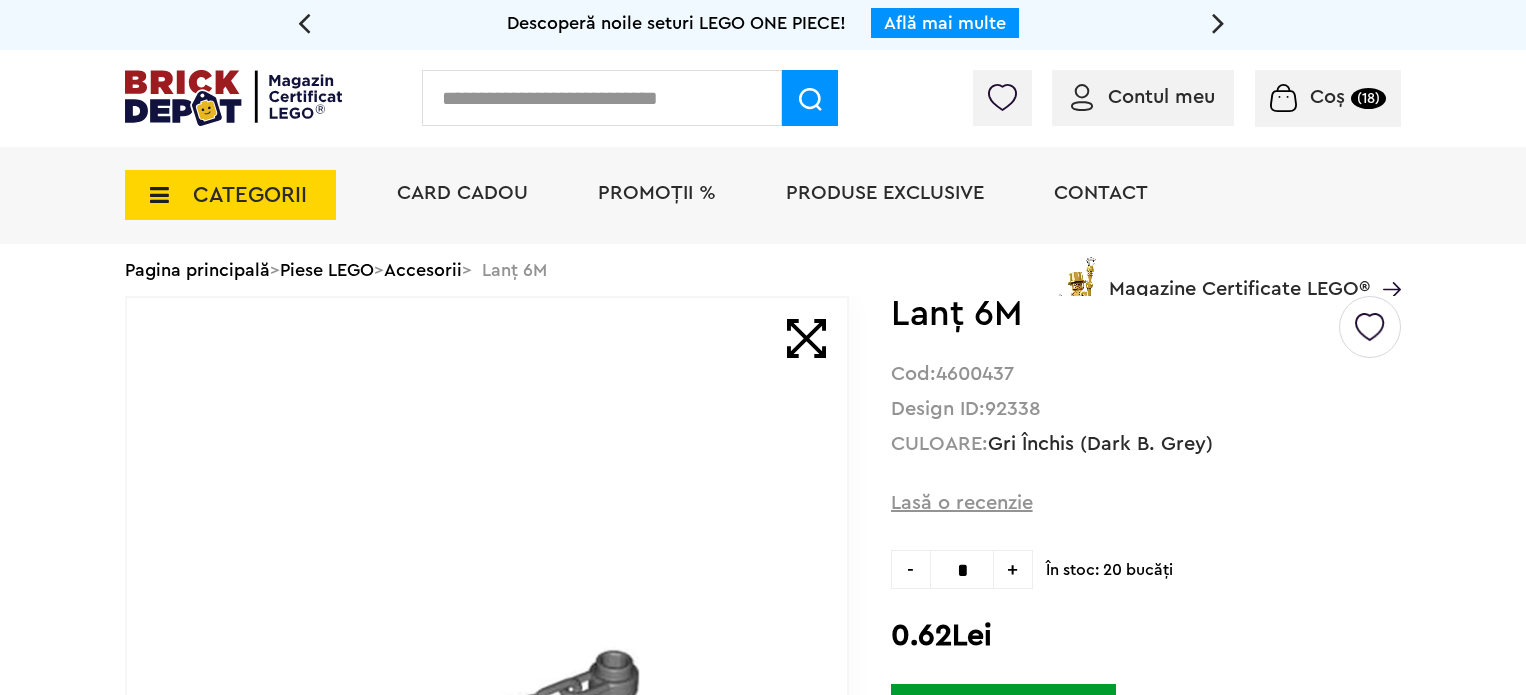 click at bounding box center (602, 98) 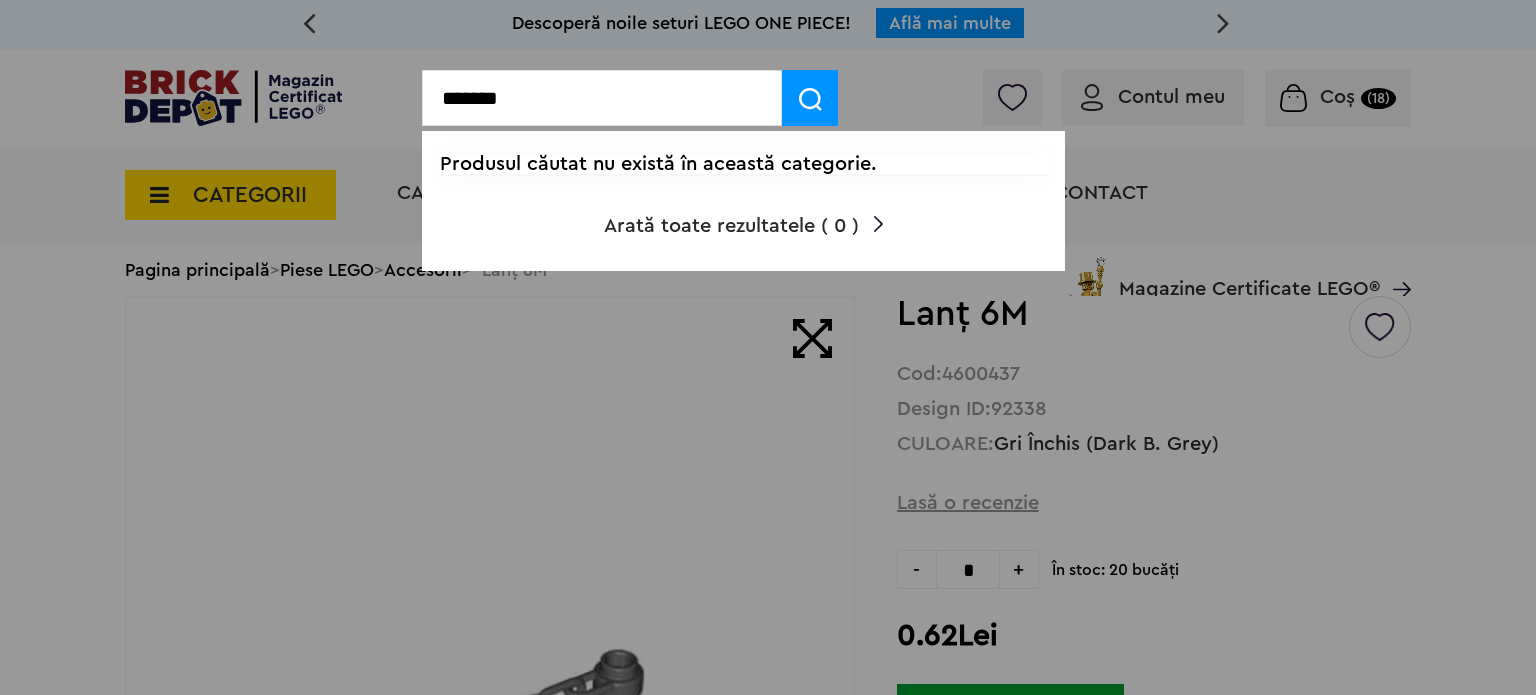 drag, startPoint x: 557, startPoint y: 103, endPoint x: 425, endPoint y: 93, distance: 132.37825 